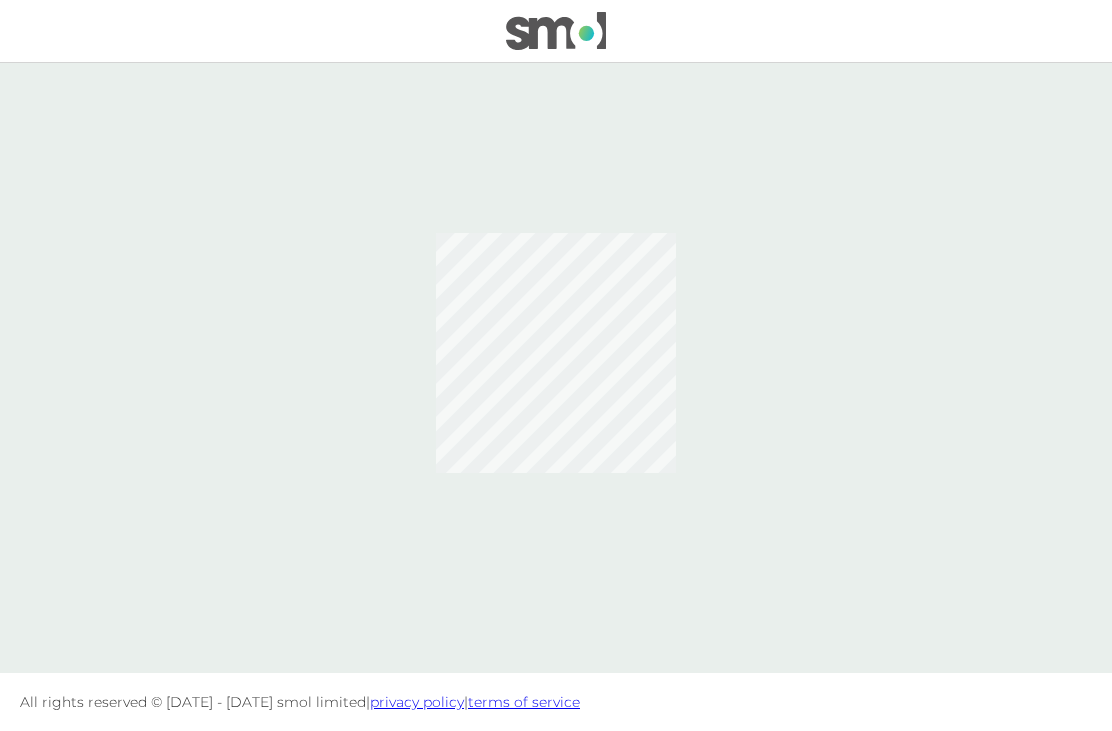 scroll, scrollTop: 0, scrollLeft: 0, axis: both 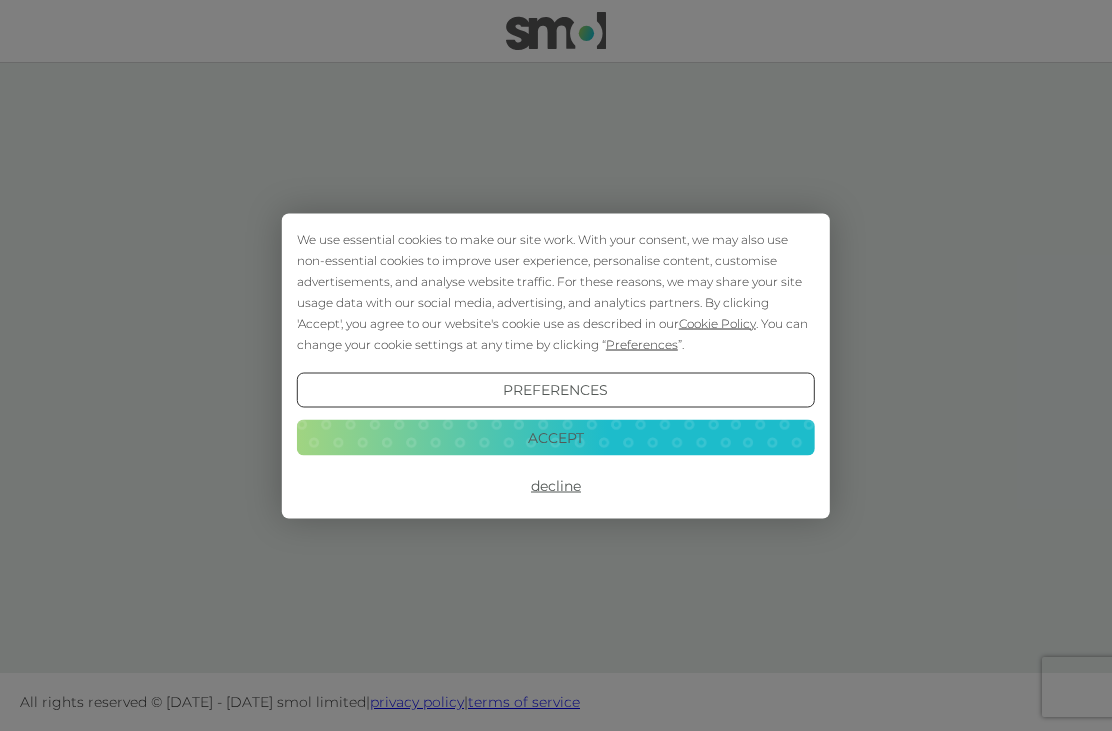 click on "Accept" at bounding box center [556, 438] 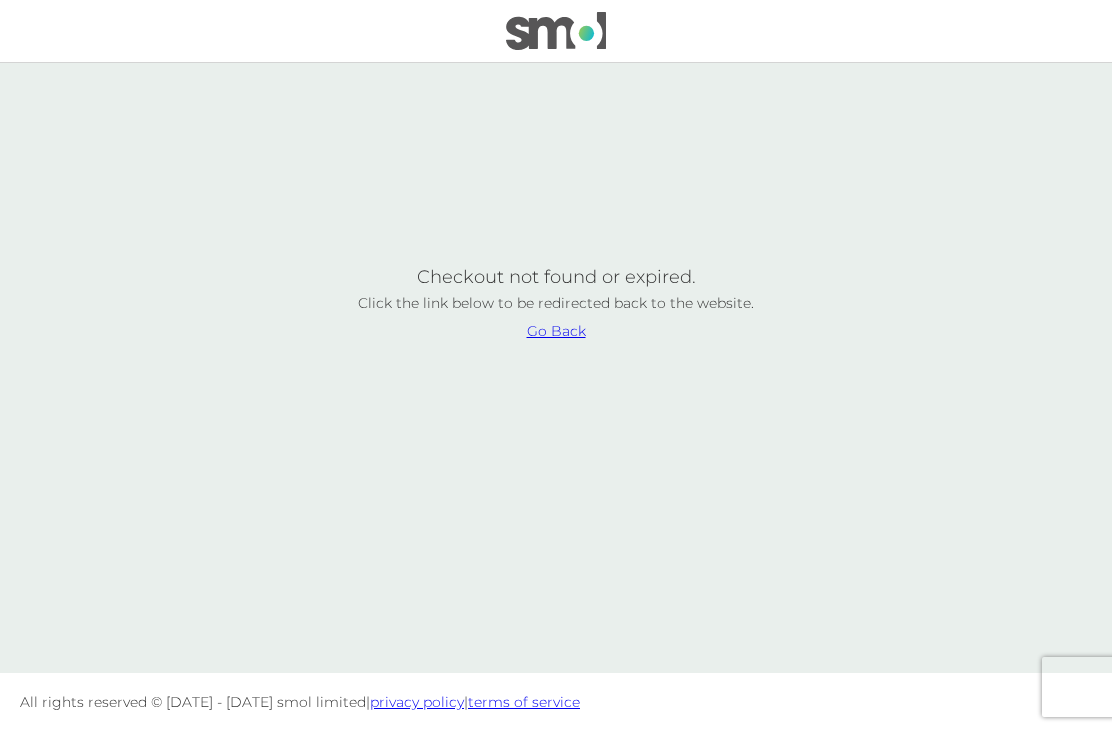 click at bounding box center (556, 31) 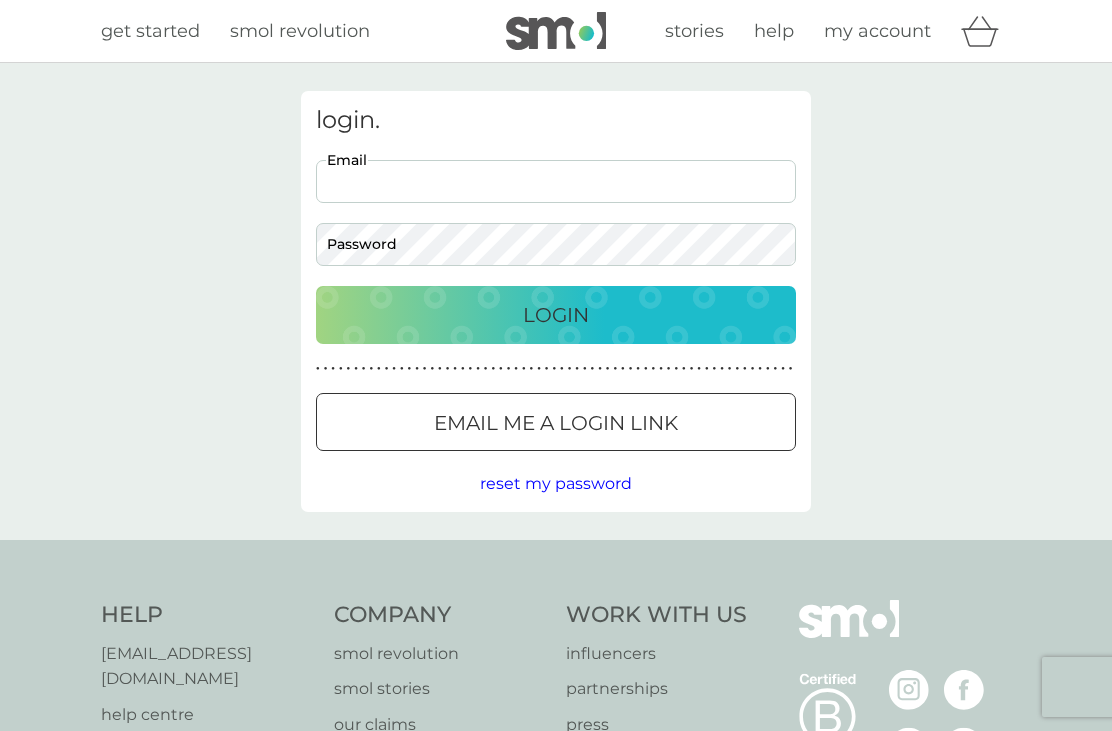 scroll, scrollTop: 0, scrollLeft: 0, axis: both 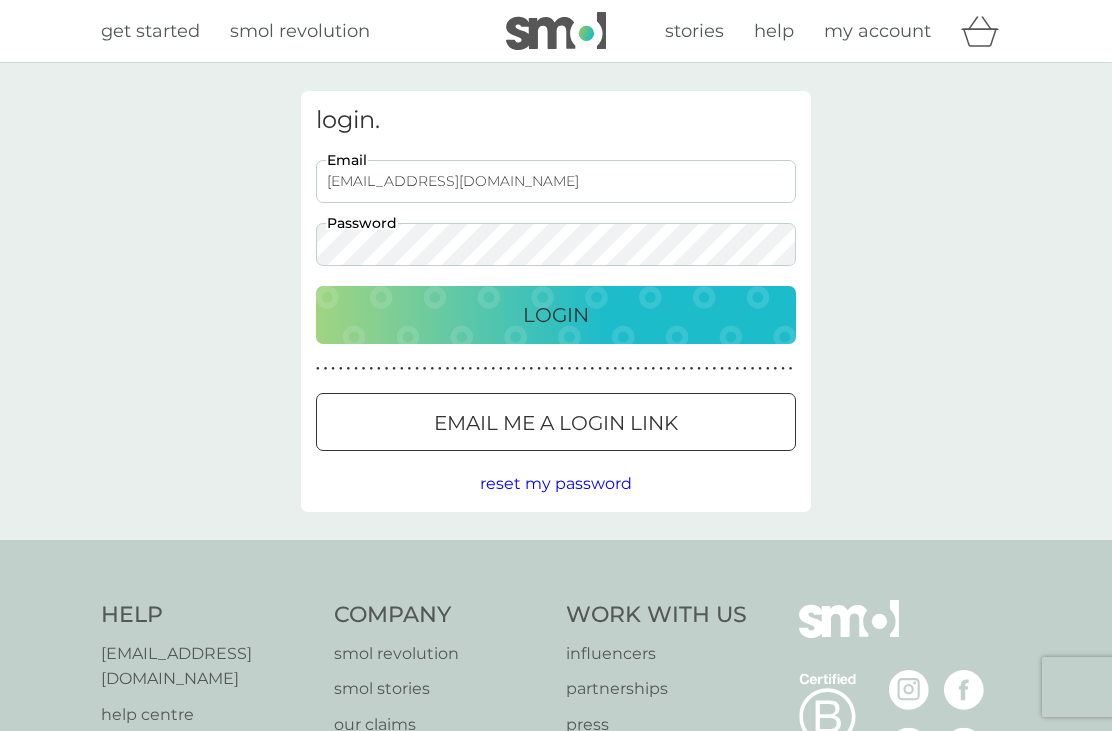 click on "Login" at bounding box center [556, 315] 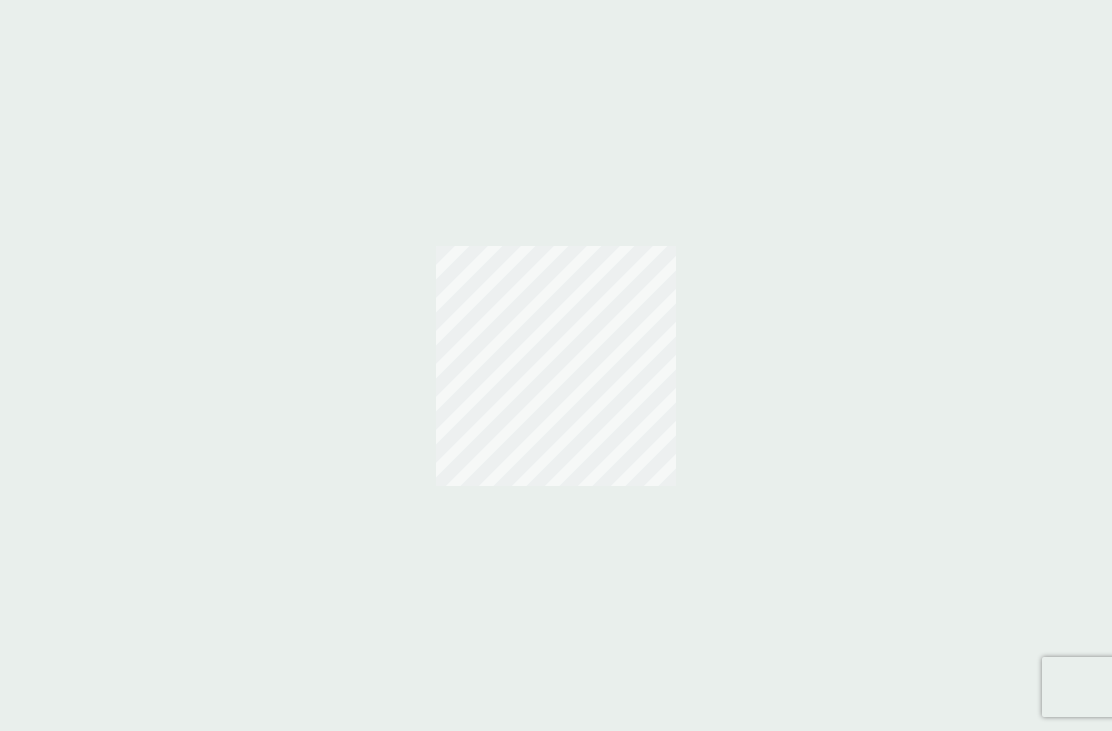 scroll, scrollTop: 0, scrollLeft: 0, axis: both 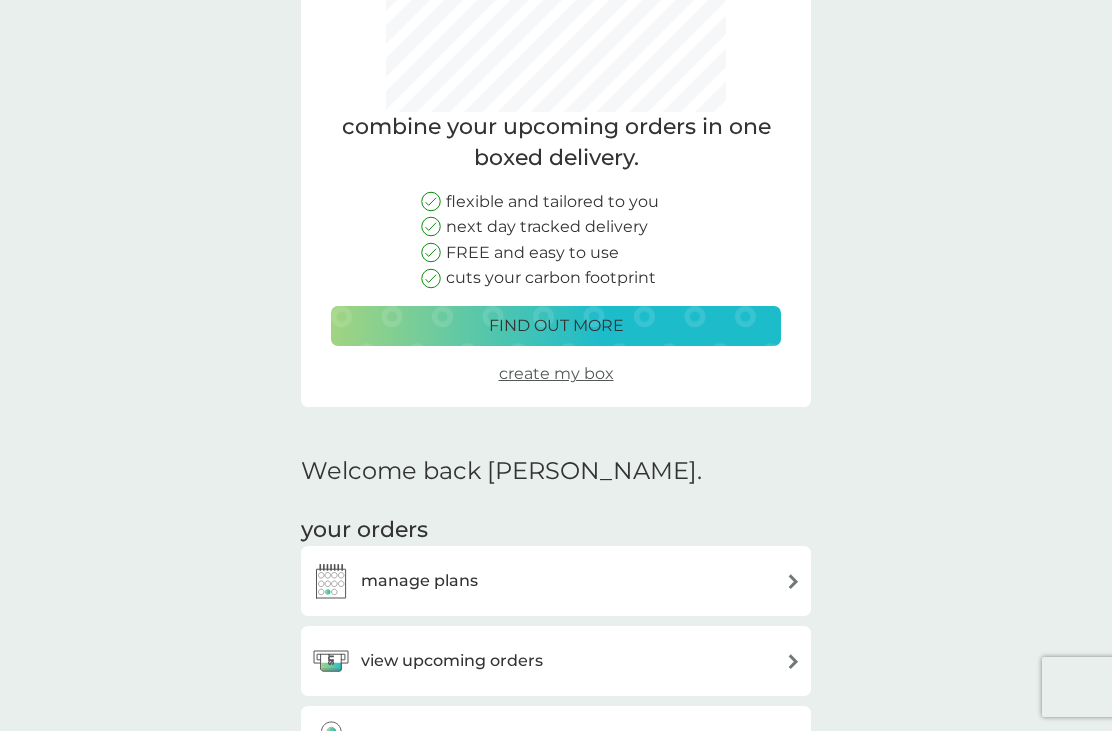 click on "view upcoming orders" at bounding box center (556, 661) 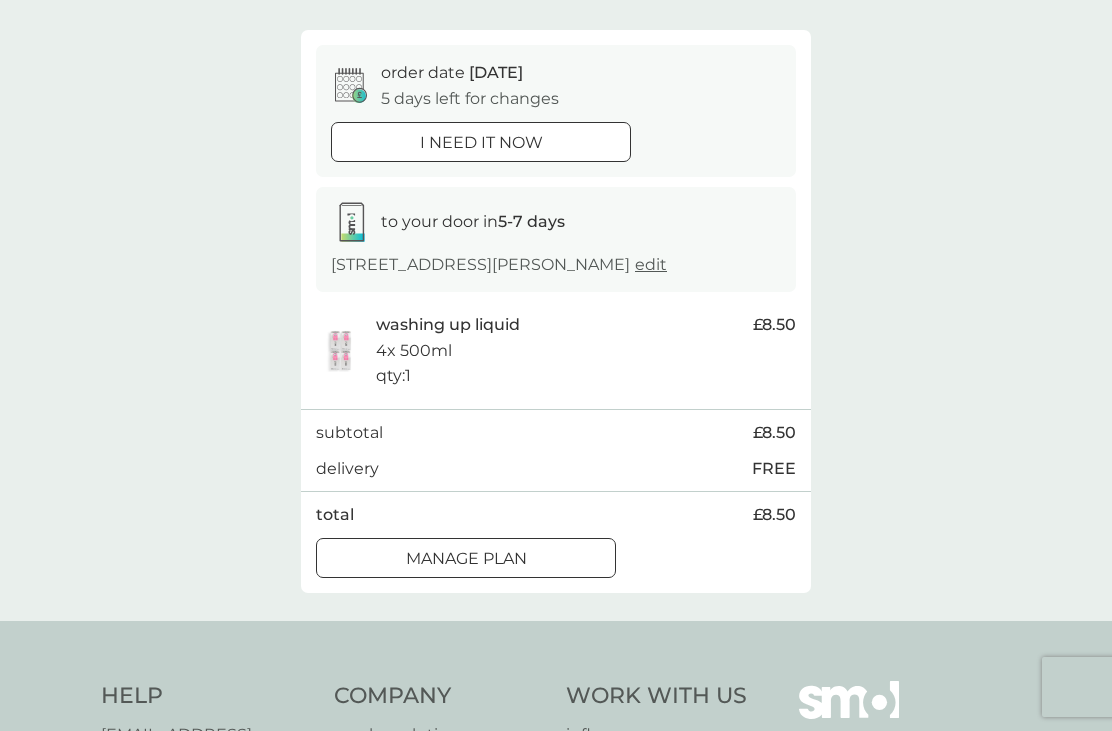 scroll, scrollTop: 157, scrollLeft: 0, axis: vertical 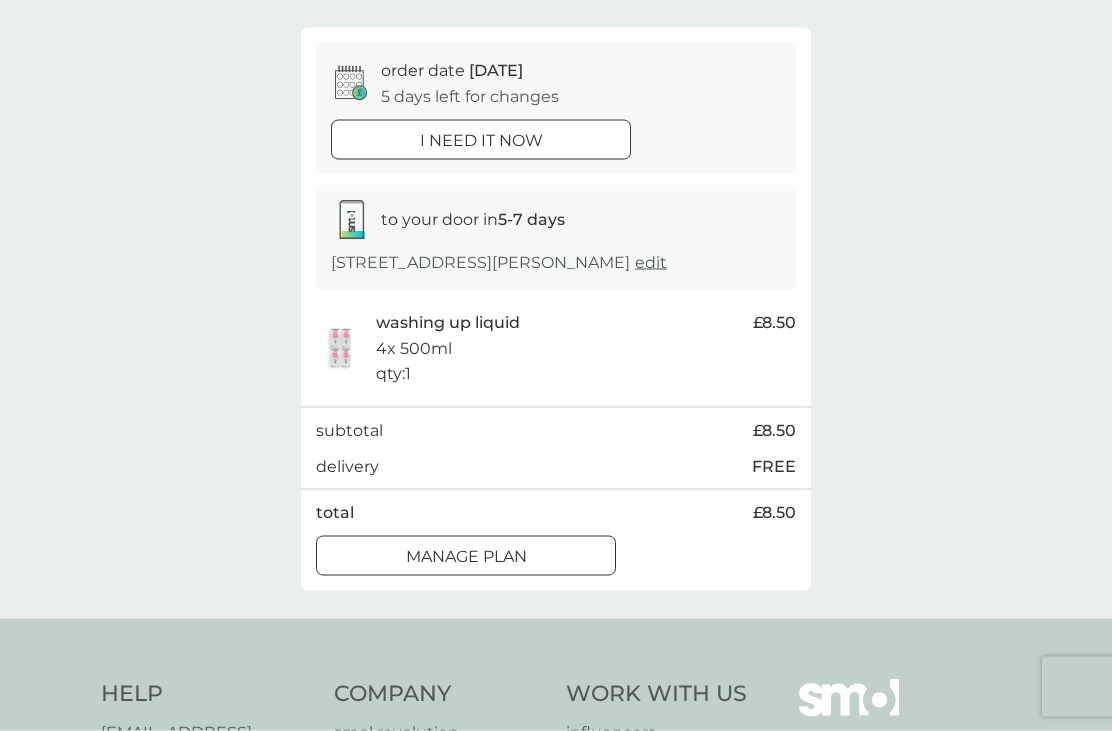 click on "Manage plan" at bounding box center [466, 557] 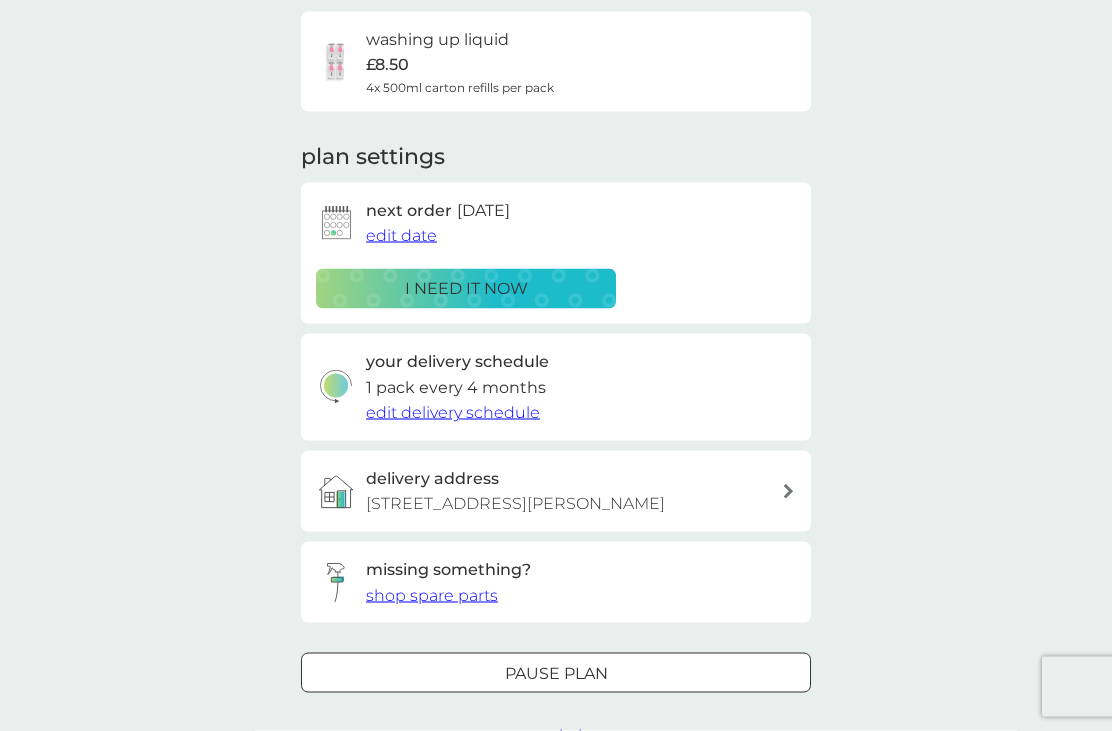 scroll, scrollTop: 156, scrollLeft: 0, axis: vertical 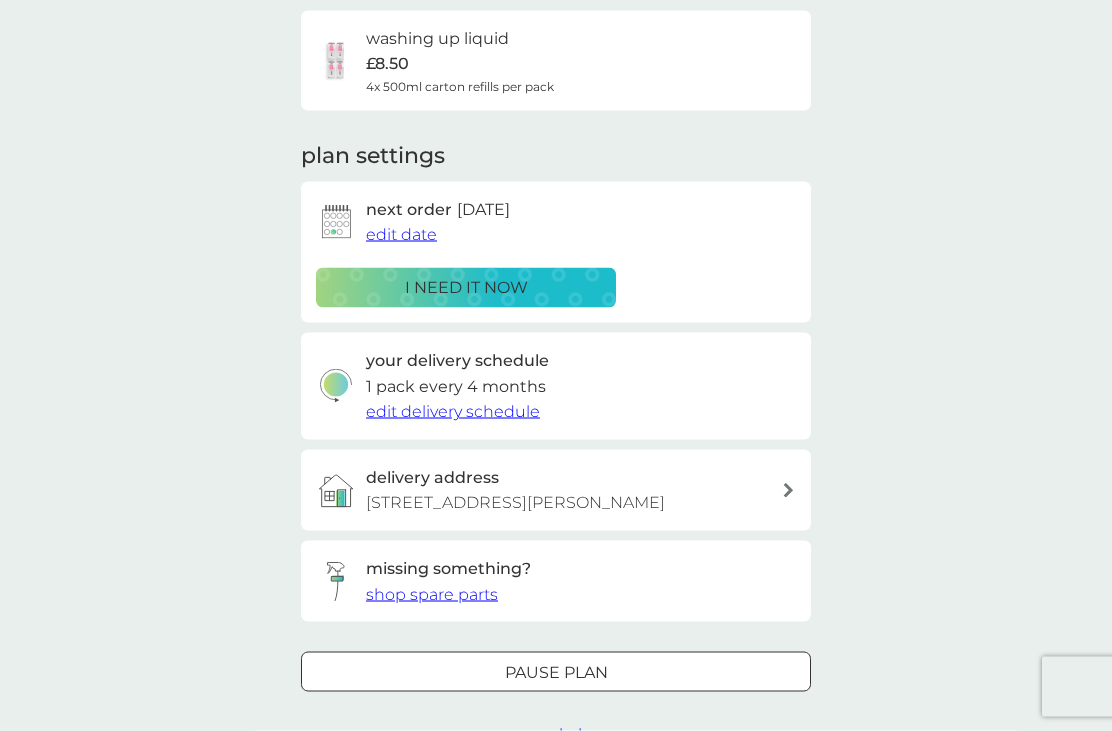 click on "edit date" at bounding box center (401, 234) 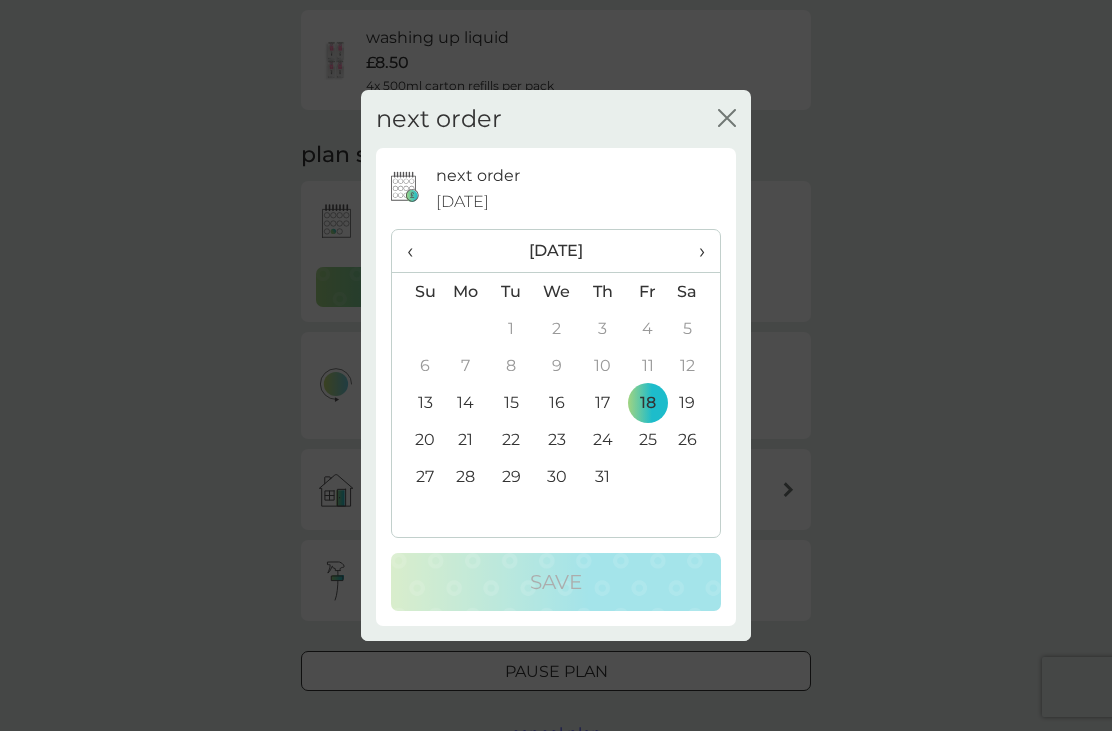 click on "›" at bounding box center [695, 251] 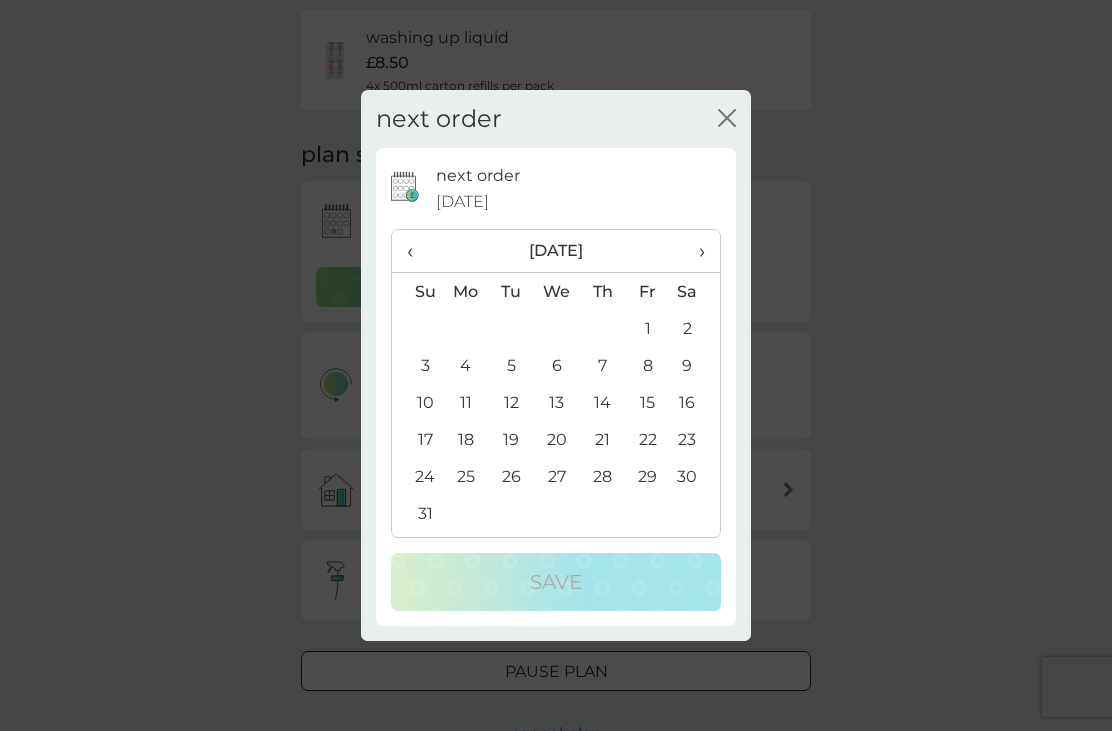 click on "18" at bounding box center [466, 439] 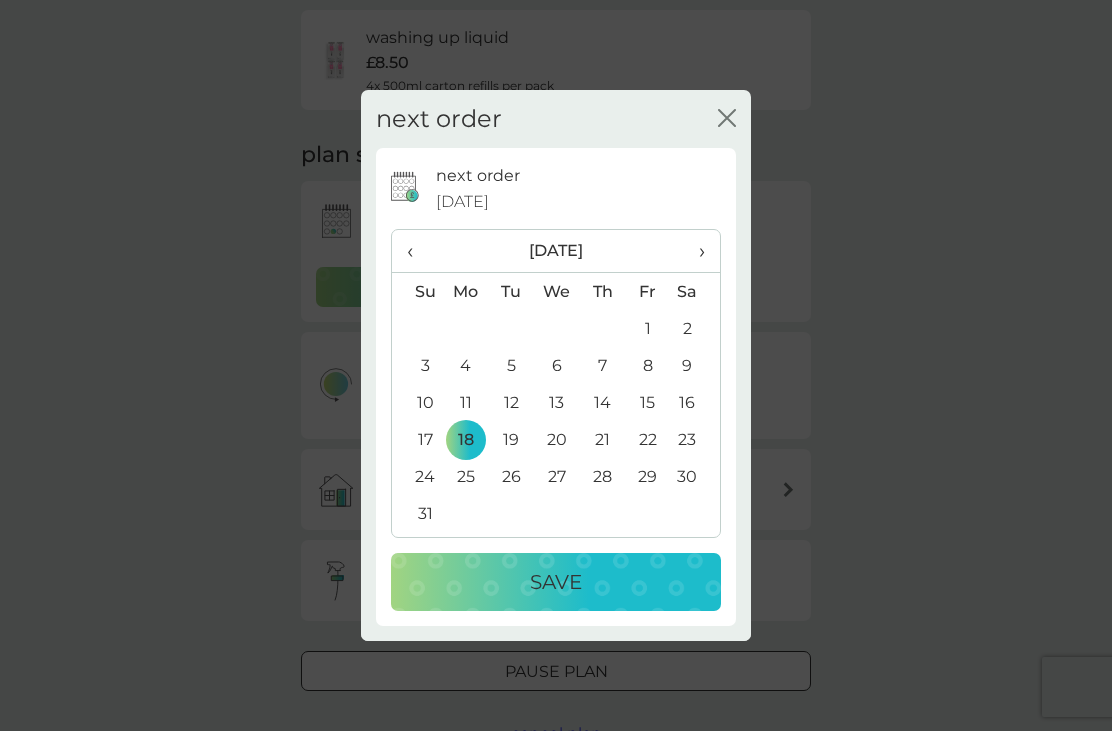 click on "Save" at bounding box center [556, 582] 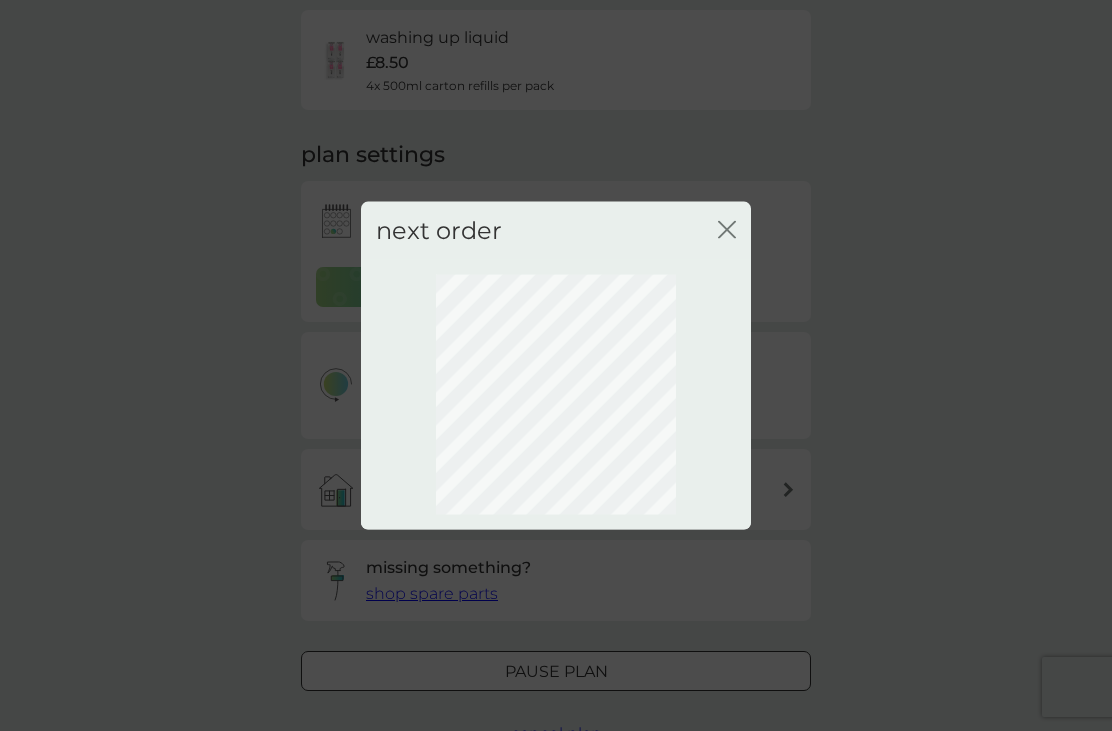 scroll, scrollTop: 42, scrollLeft: 0, axis: vertical 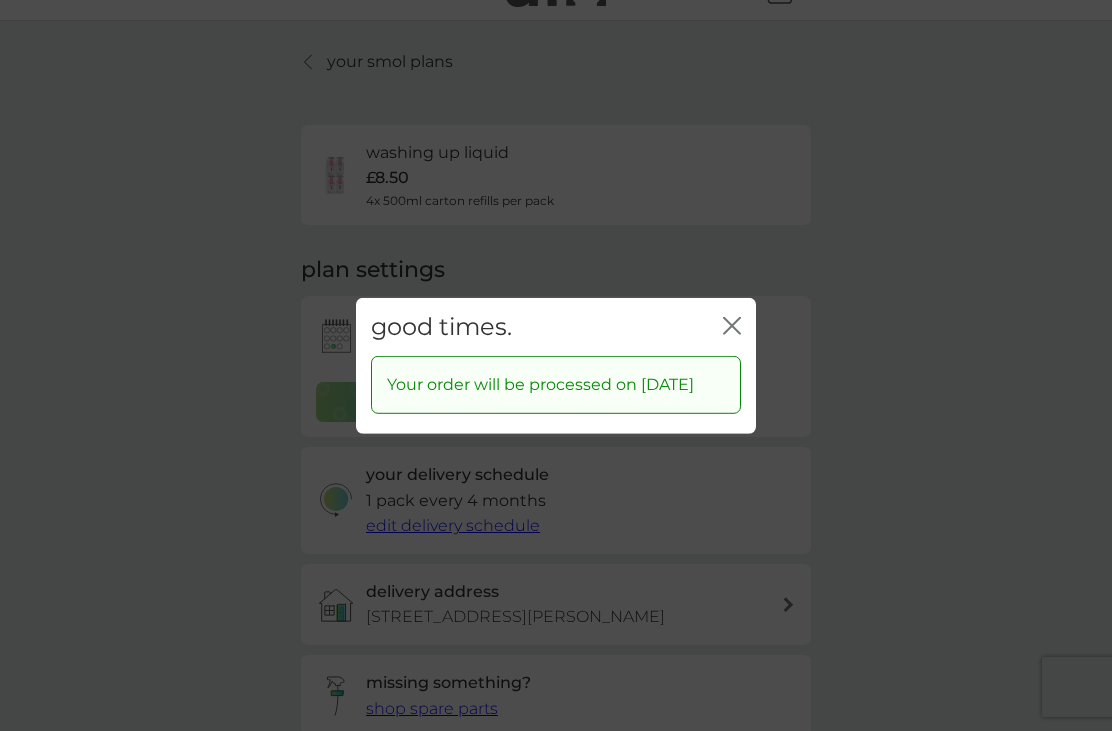 click on "close" 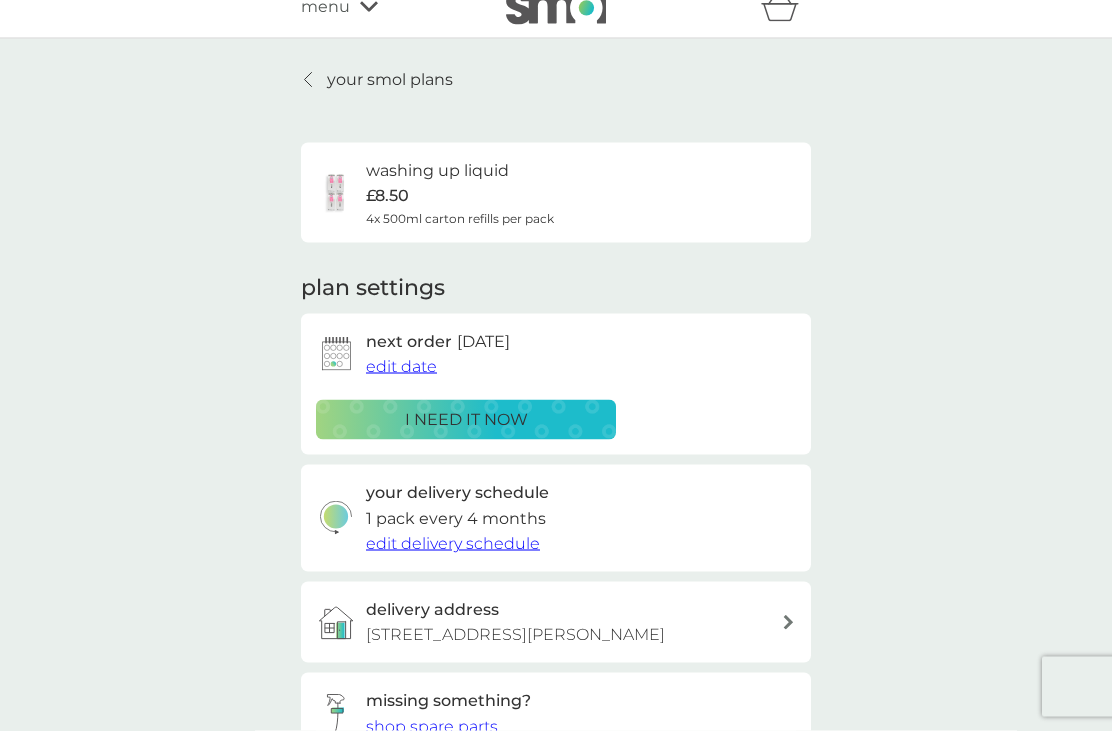 scroll, scrollTop: 0, scrollLeft: 0, axis: both 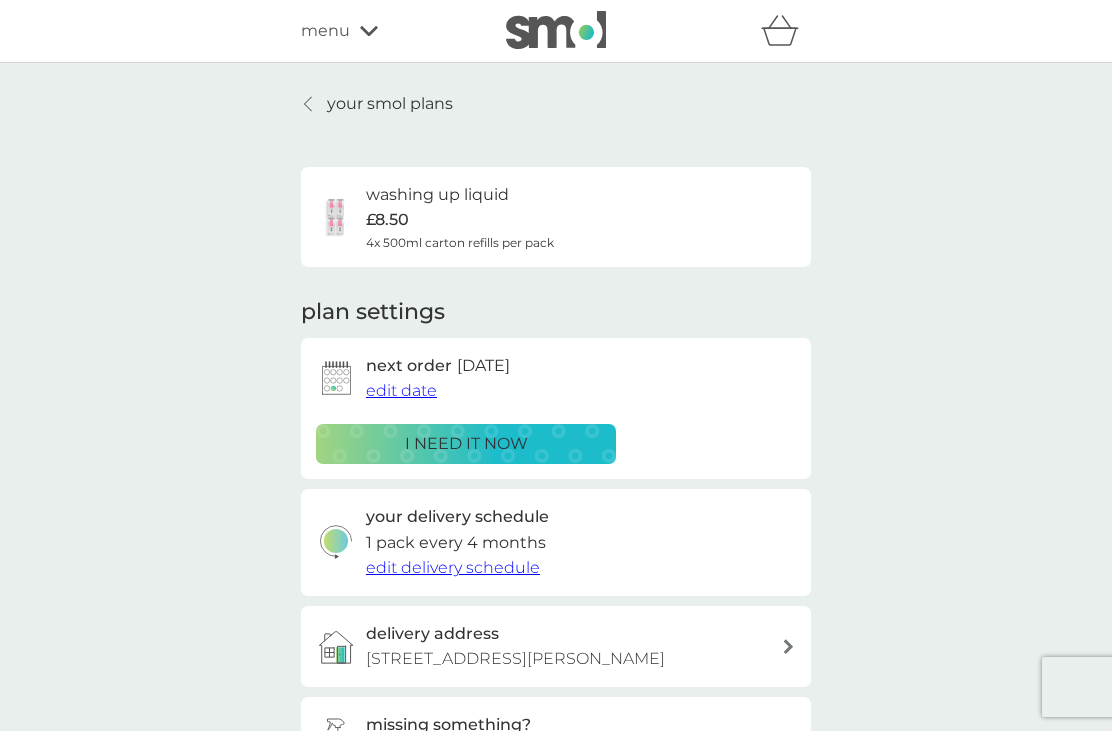 click on "your smol plans" at bounding box center [377, 104] 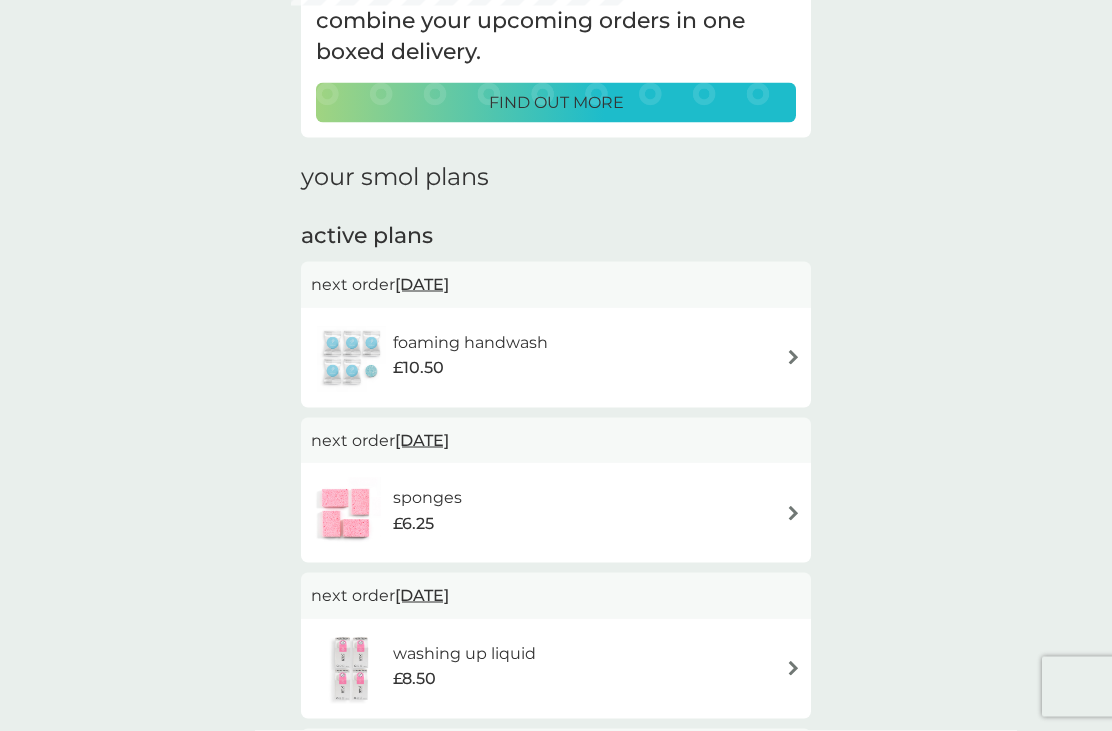 scroll, scrollTop: 156, scrollLeft: 0, axis: vertical 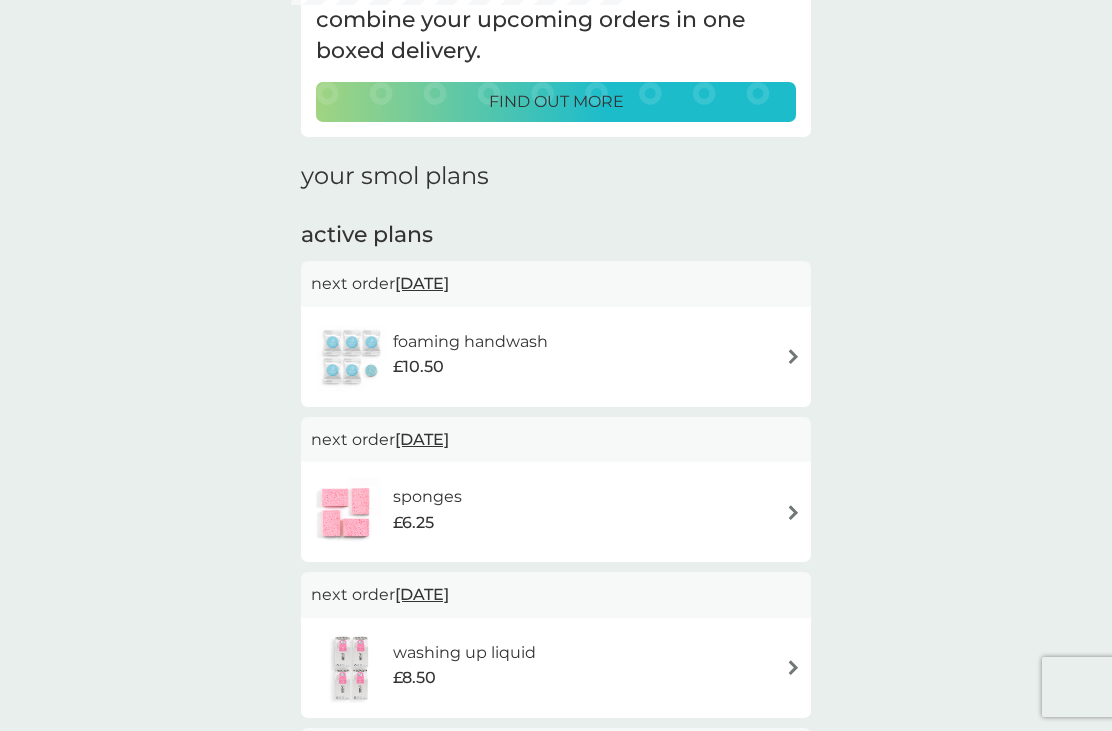click on "foaming handwash £10.50" at bounding box center (556, 357) 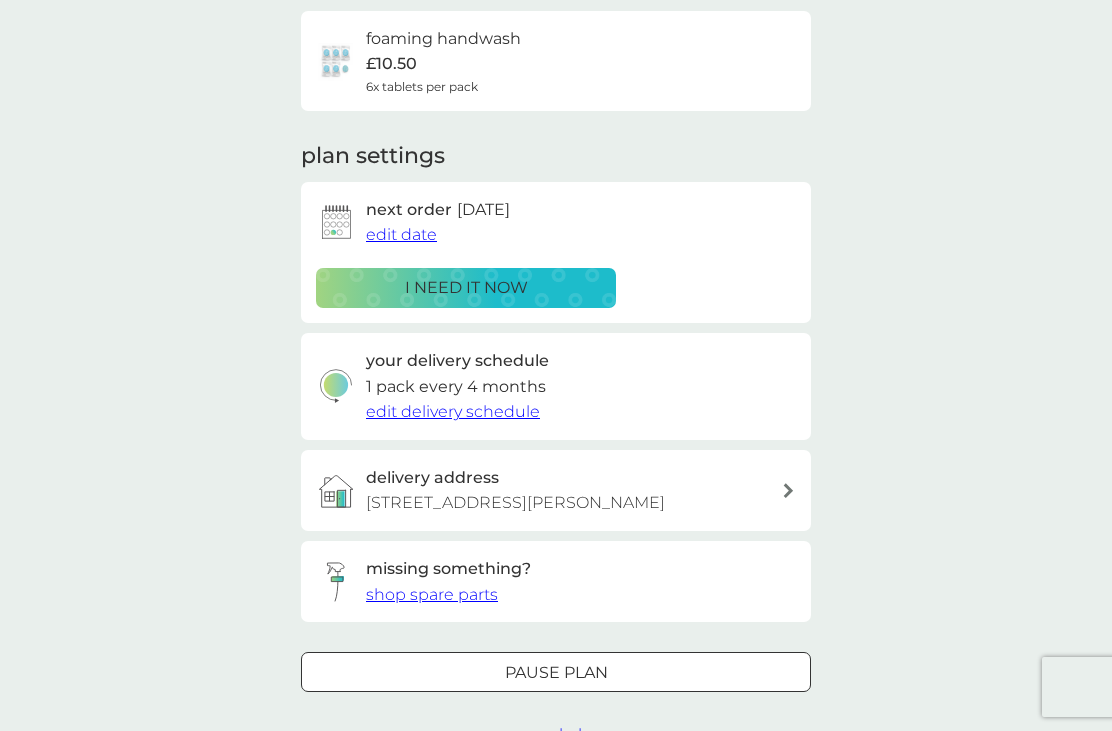 scroll, scrollTop: 0, scrollLeft: 0, axis: both 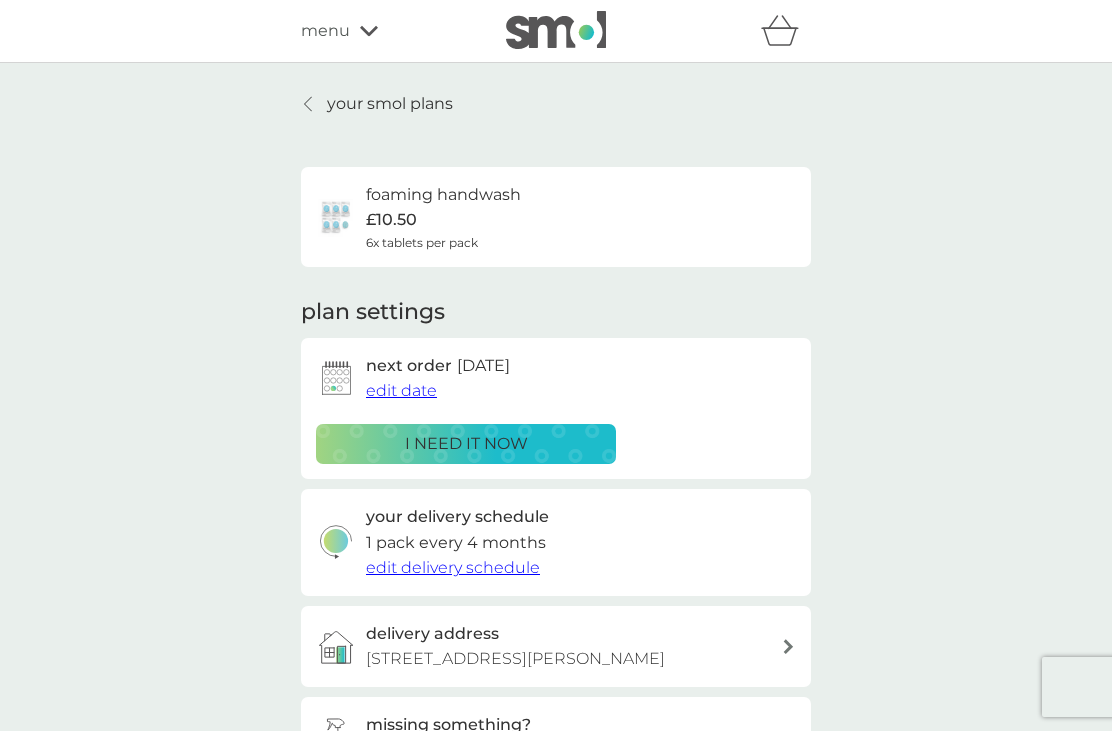 click on "edit date" at bounding box center (401, 390) 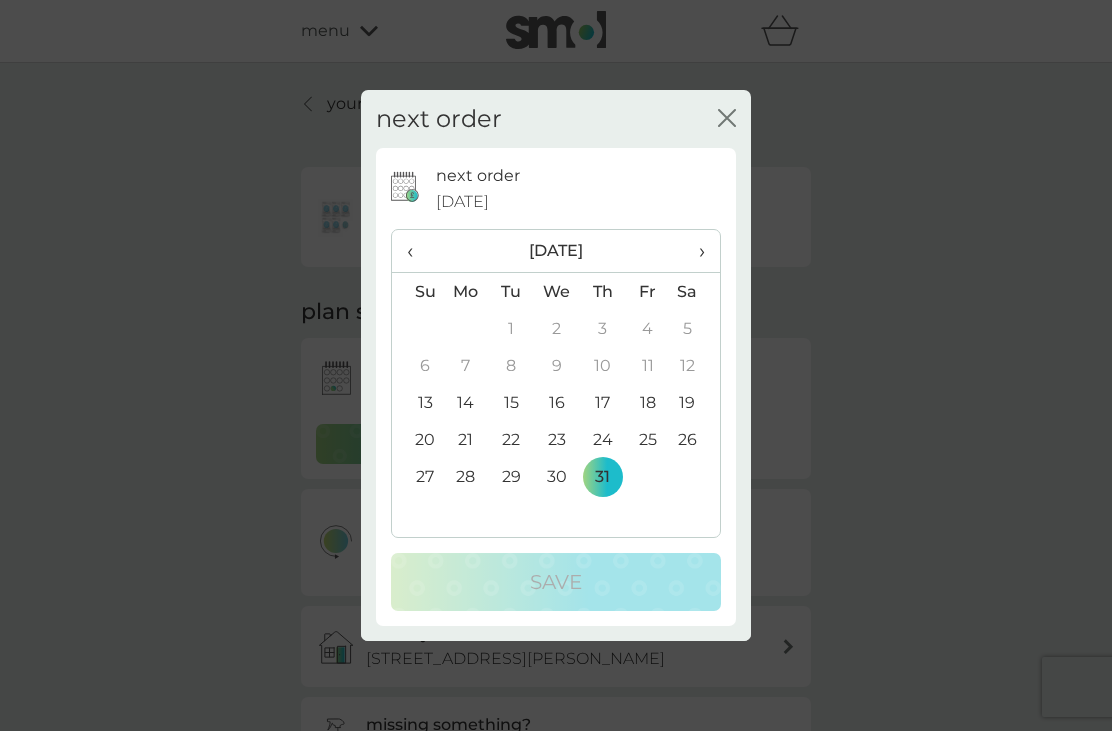 click on "›" at bounding box center (695, 251) 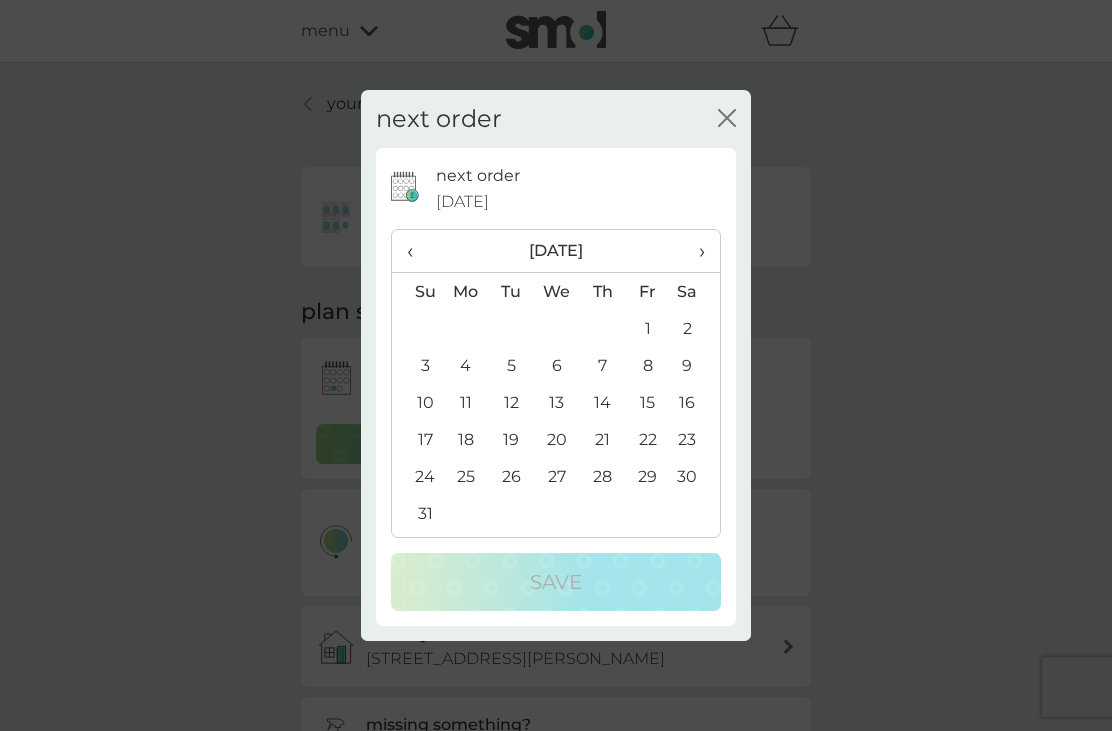 click on "›" at bounding box center (695, 251) 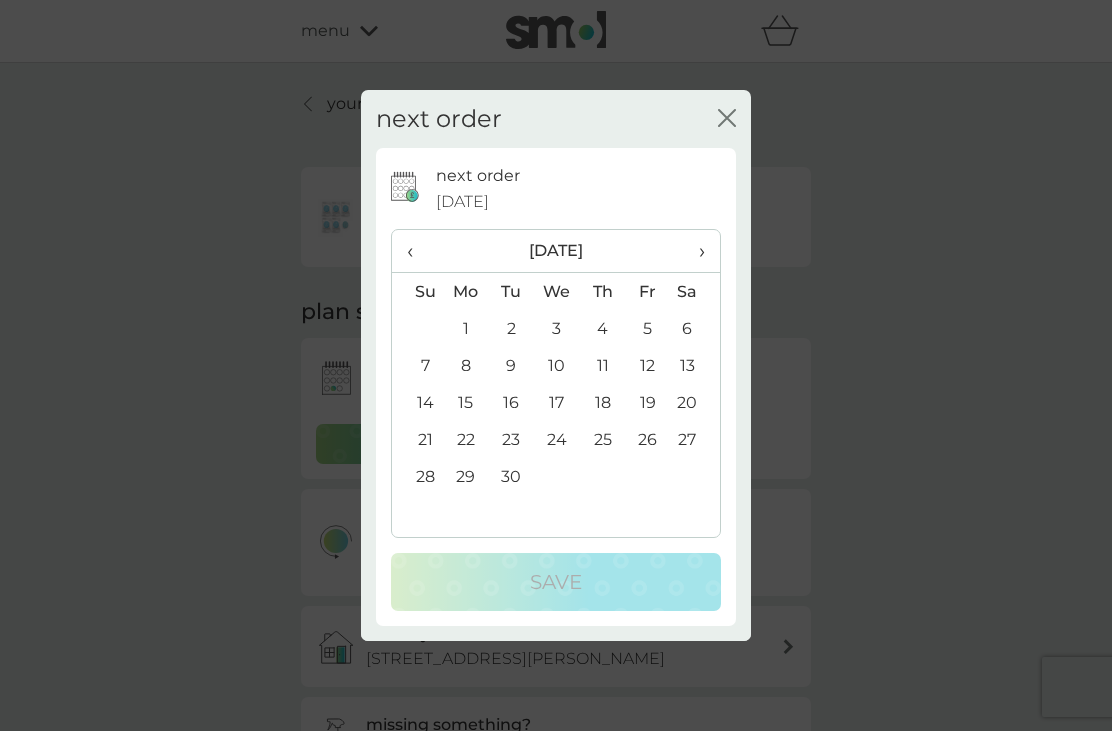 click on "30" at bounding box center (511, 476) 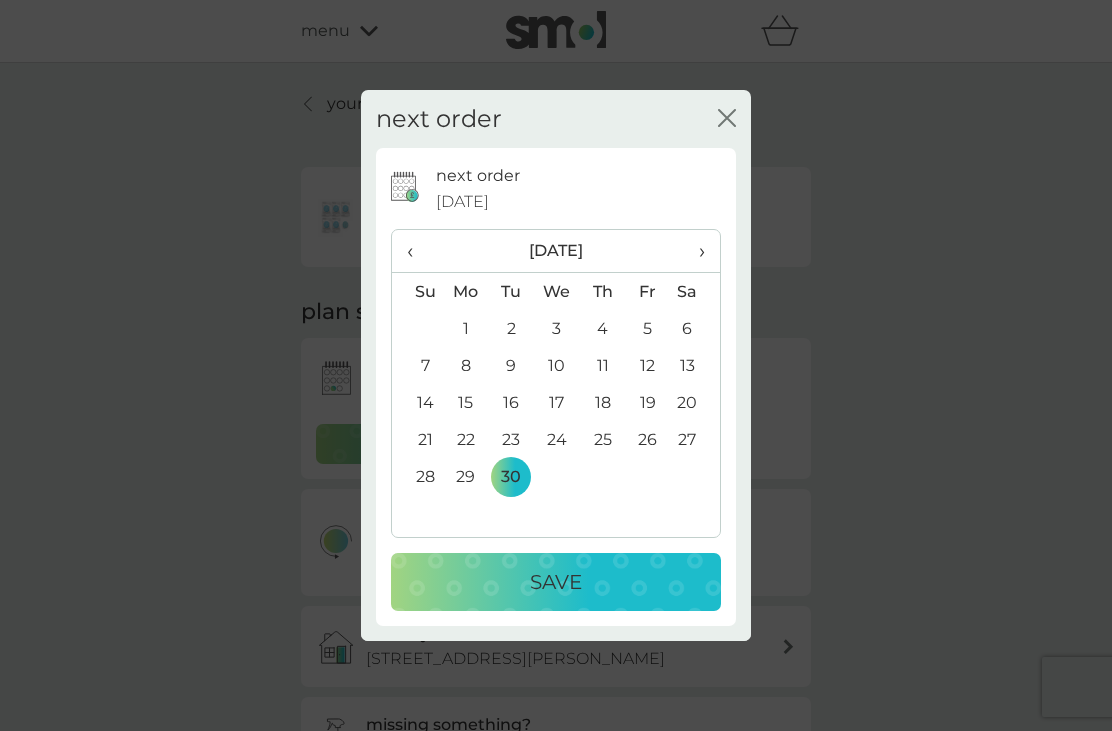 click on "Save" at bounding box center [556, 582] 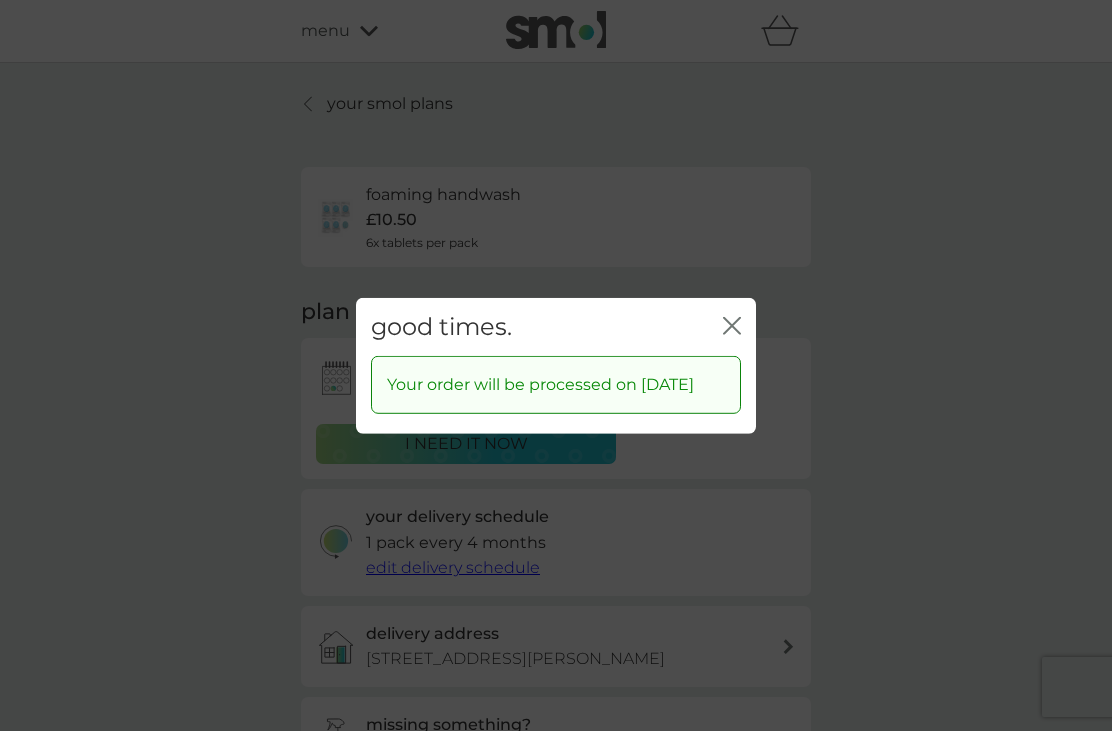 click on "close" 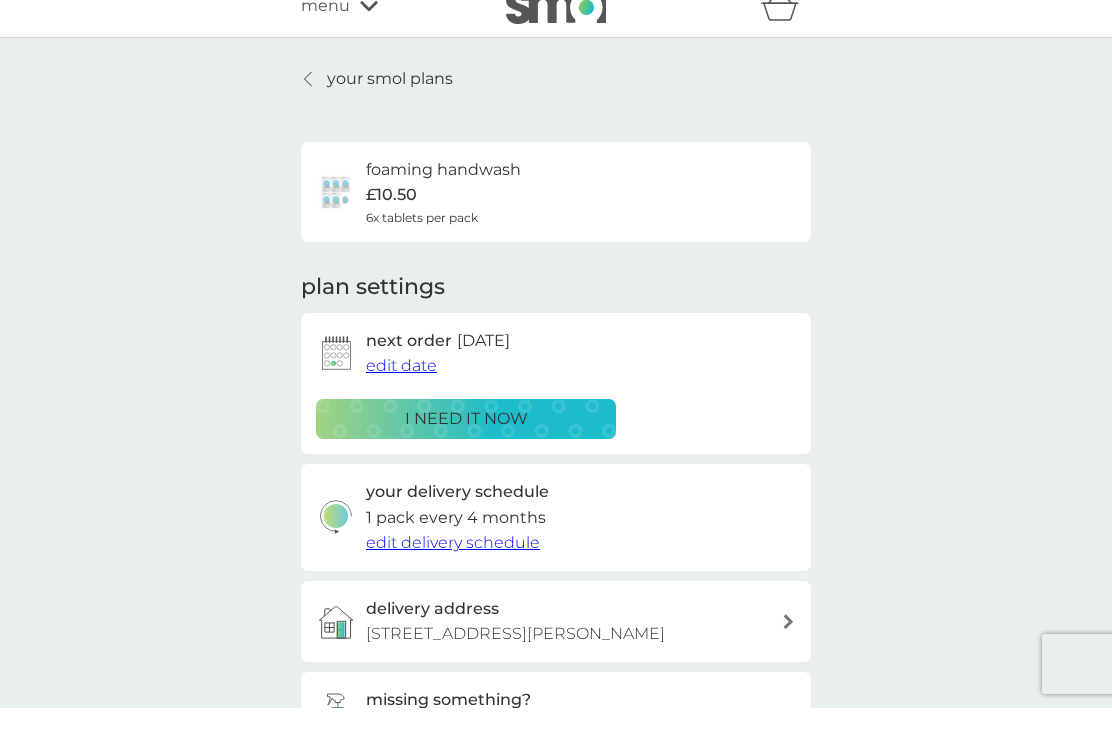 scroll, scrollTop: 32, scrollLeft: 0, axis: vertical 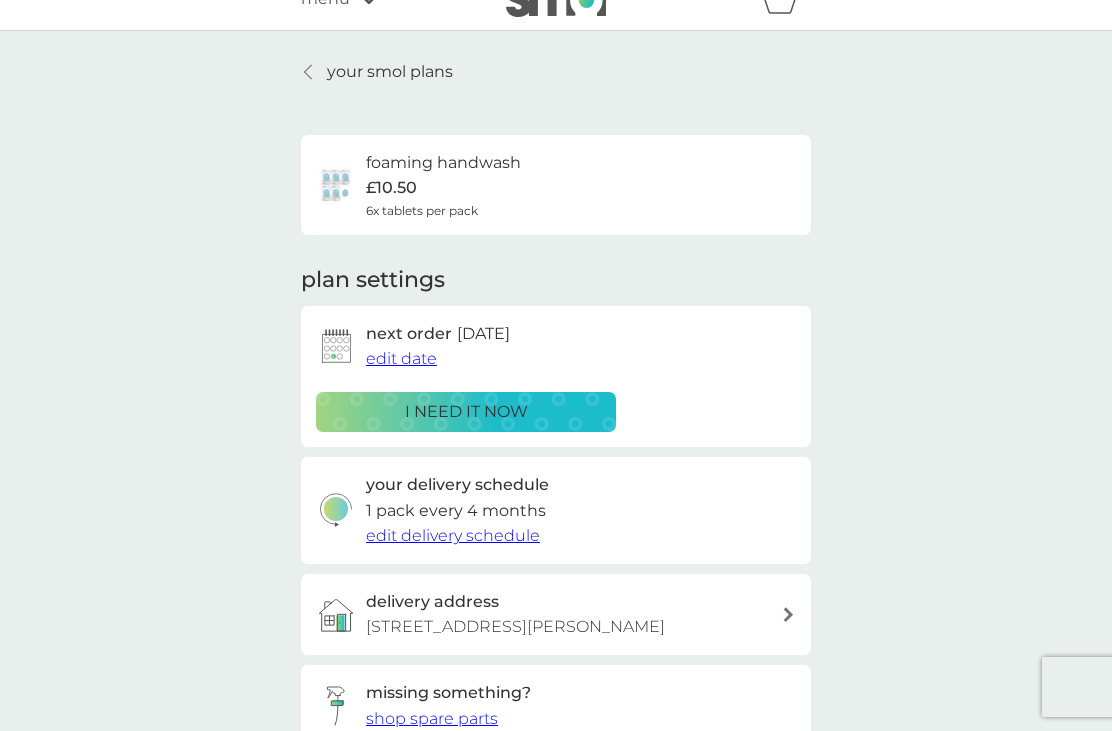 click on "your smol plans" at bounding box center (390, 72) 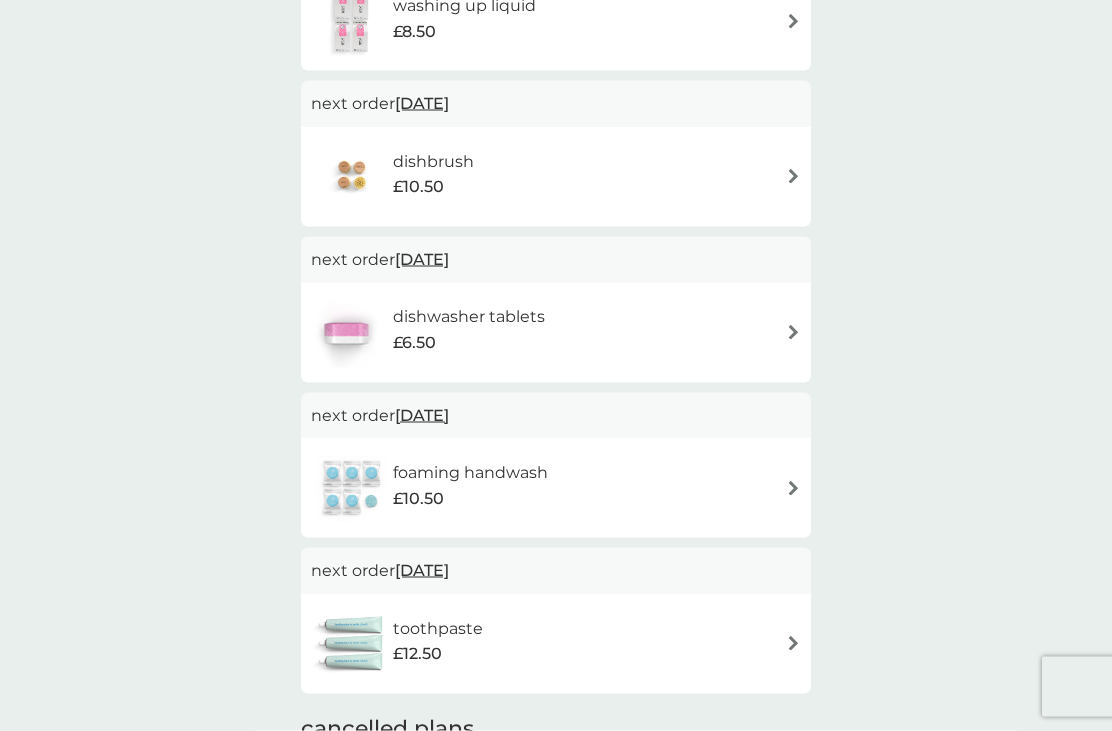 scroll, scrollTop: 648, scrollLeft: 0, axis: vertical 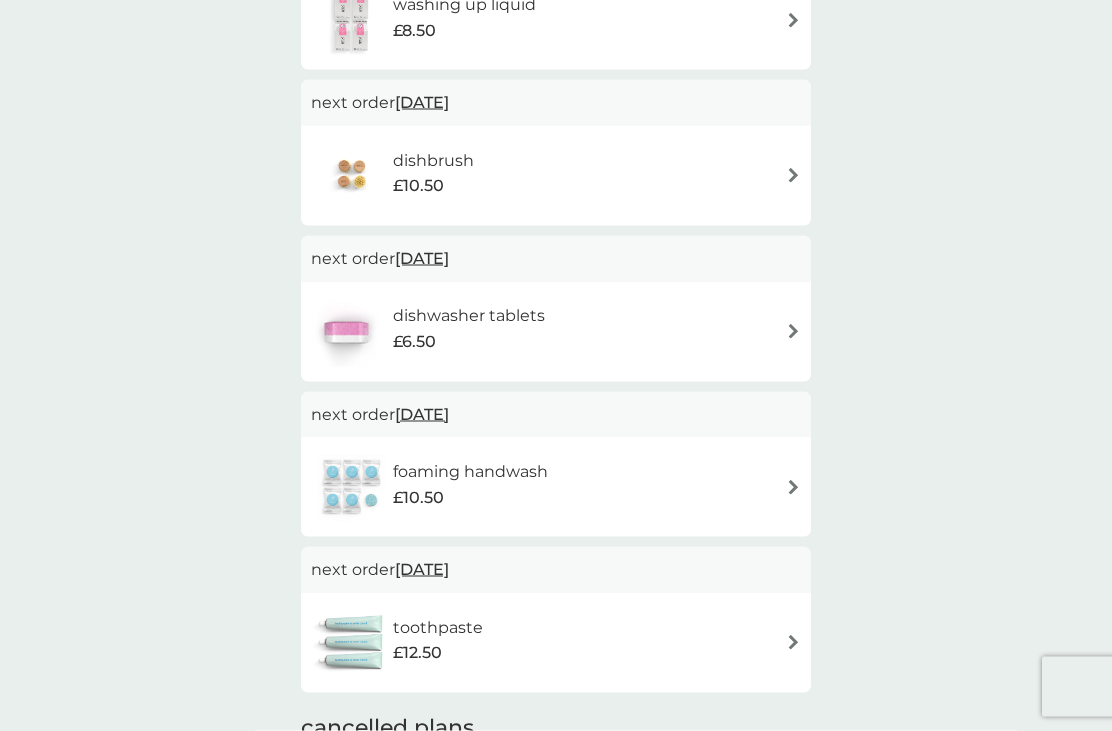 click on "dishwasher tablets £6.50" at bounding box center [556, 332] 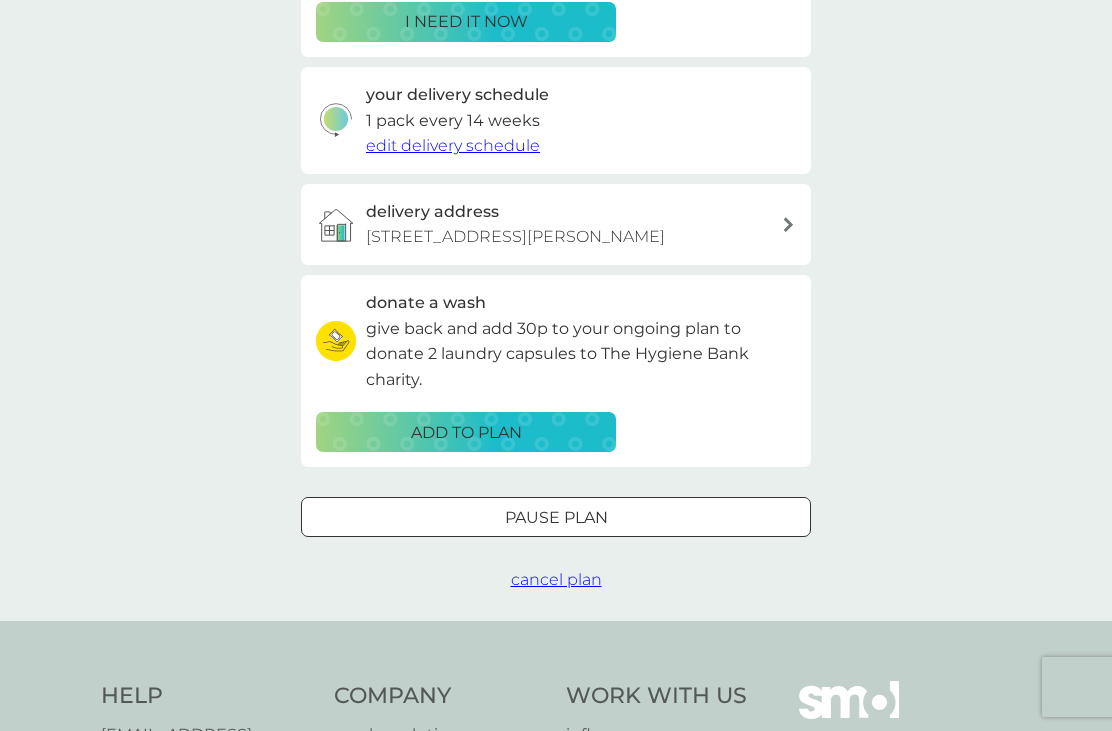 scroll, scrollTop: 424, scrollLeft: 0, axis: vertical 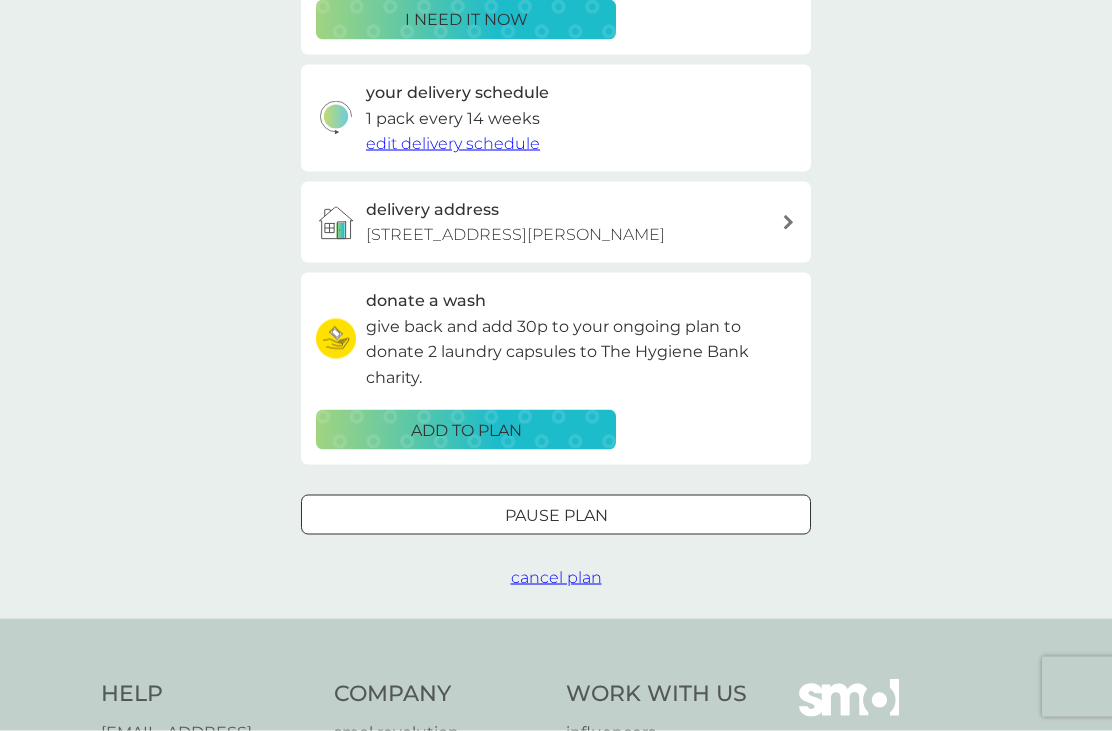 click on "cancel plan" at bounding box center [556, 577] 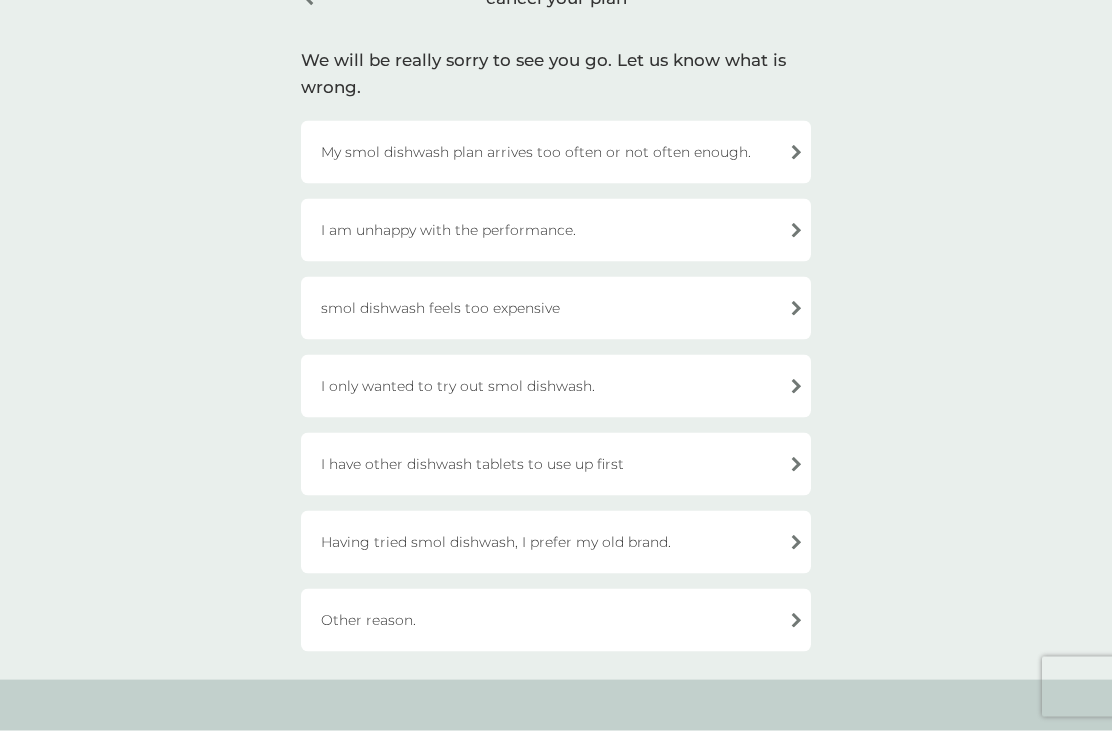 scroll, scrollTop: 117, scrollLeft: 0, axis: vertical 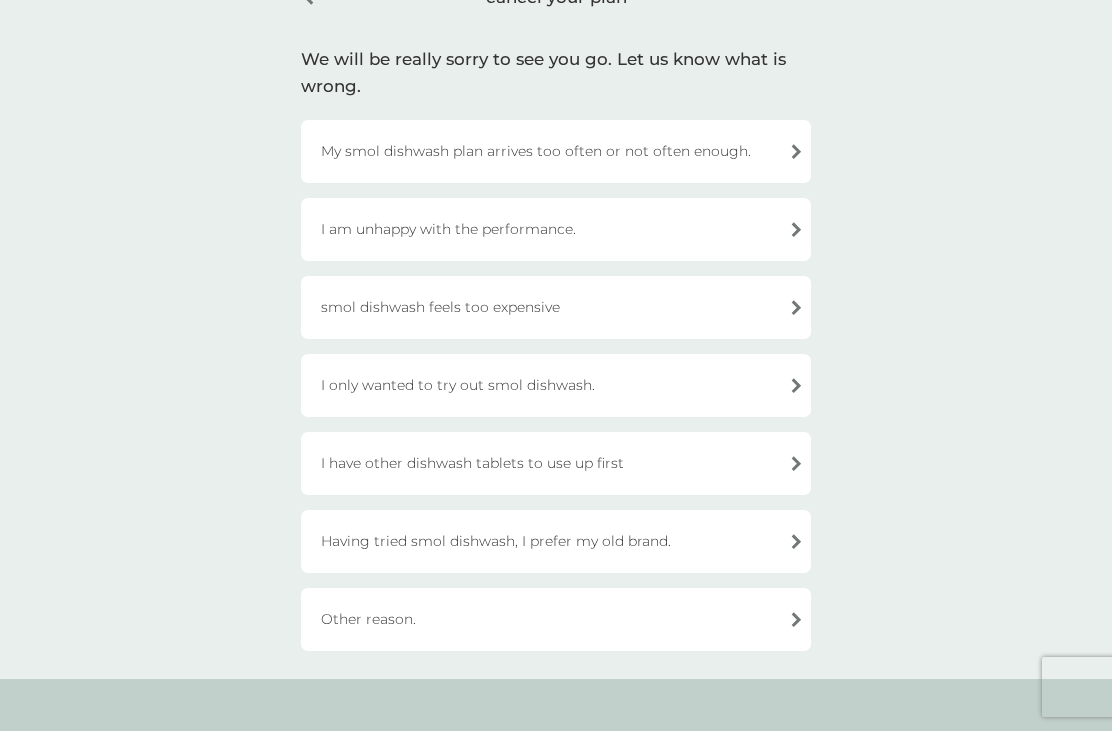 click on "Having tried smol dishwash, I prefer my old brand." at bounding box center (556, 541) 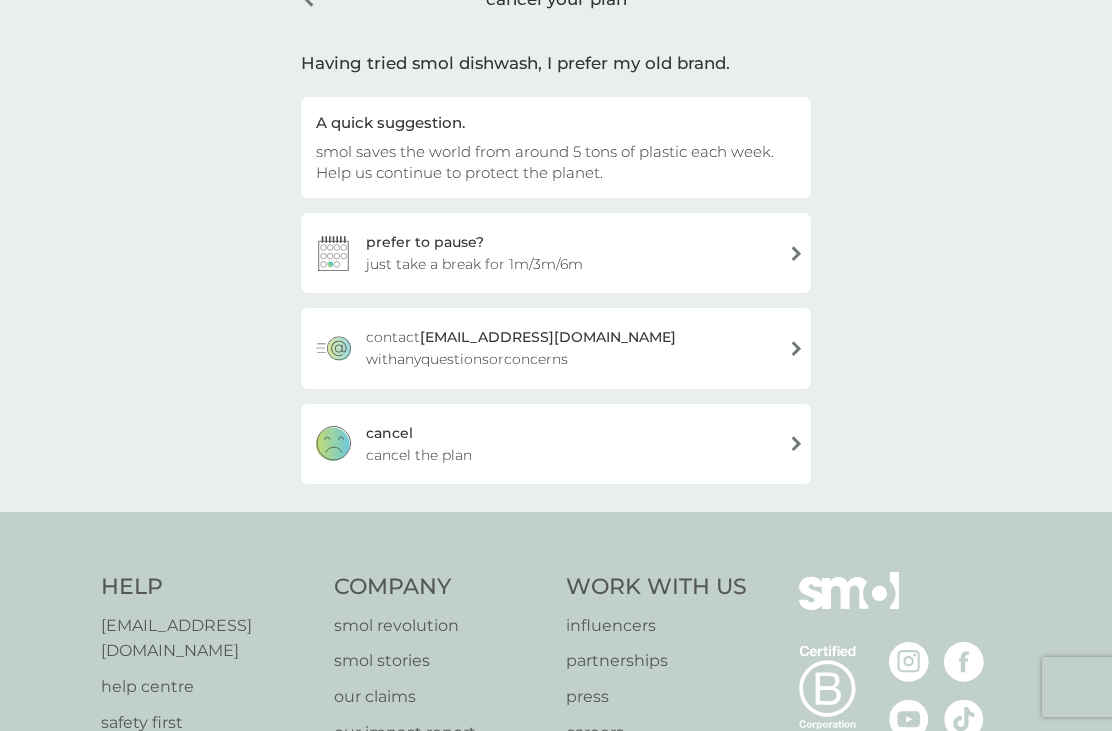 click on "[PERSON_NAME] the plan" at bounding box center [556, 444] 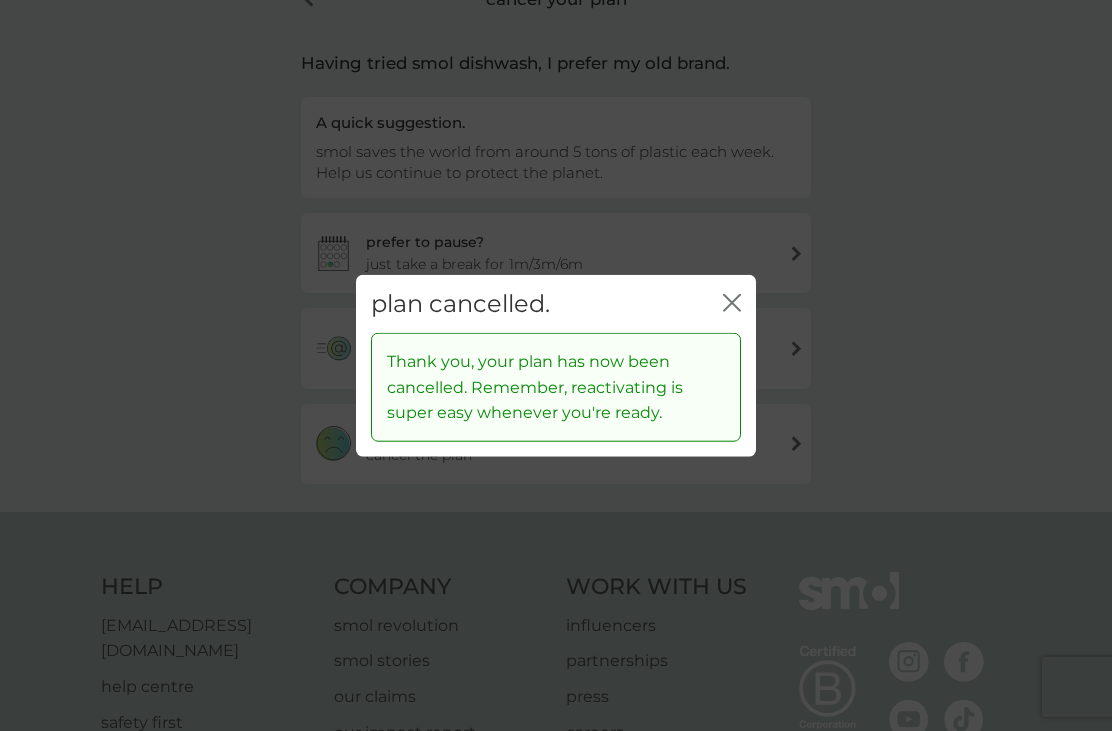 click on "plan cancelled. close" at bounding box center [556, 303] 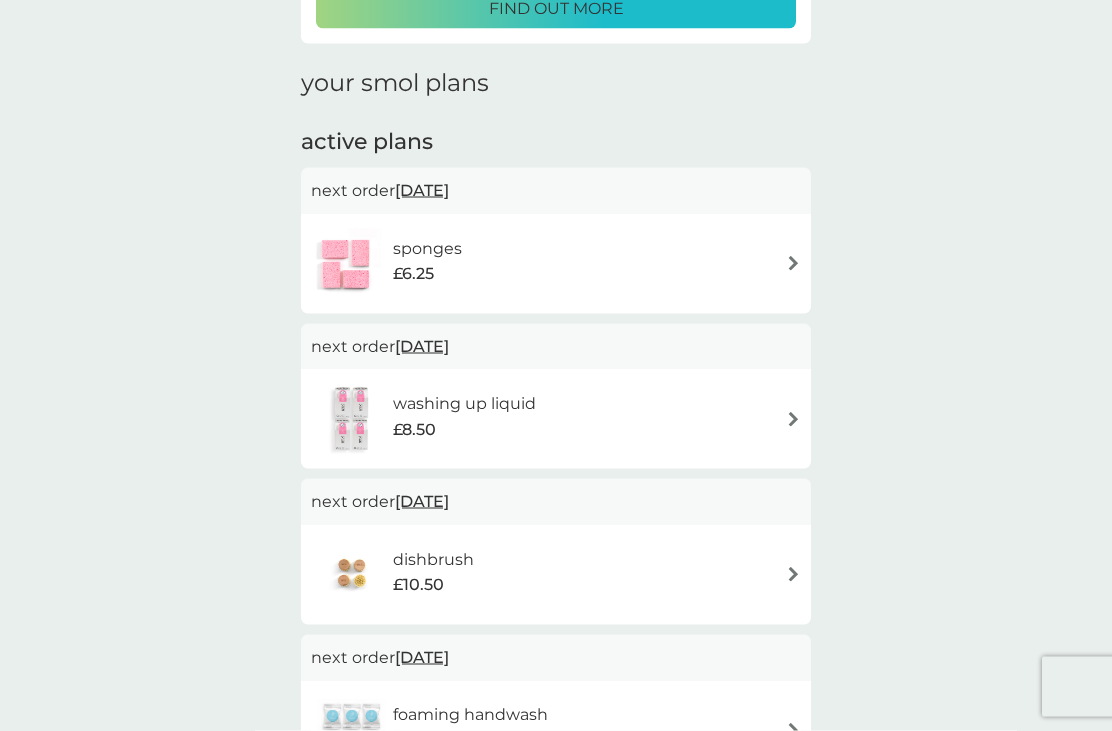 scroll, scrollTop: 198, scrollLeft: 0, axis: vertical 